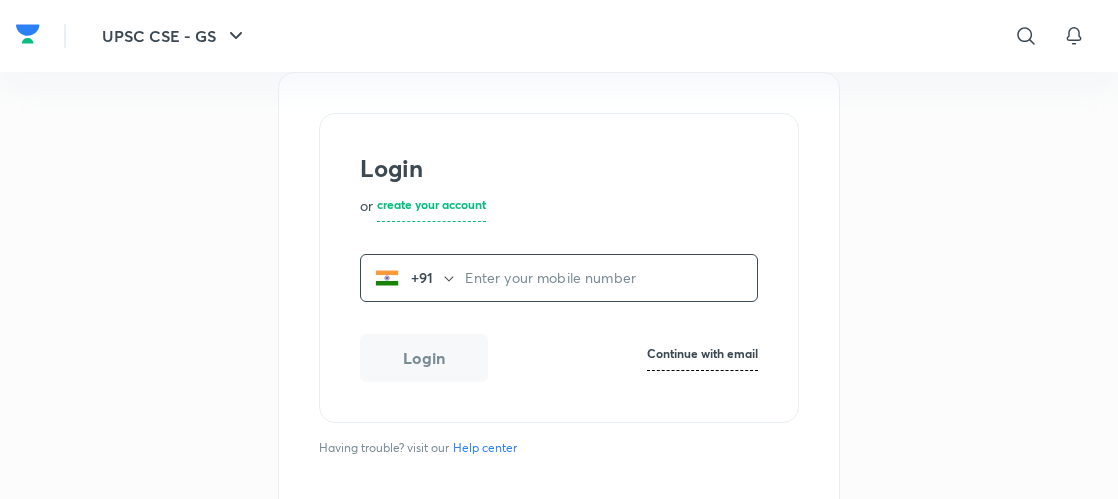 scroll, scrollTop: 0, scrollLeft: 0, axis: both 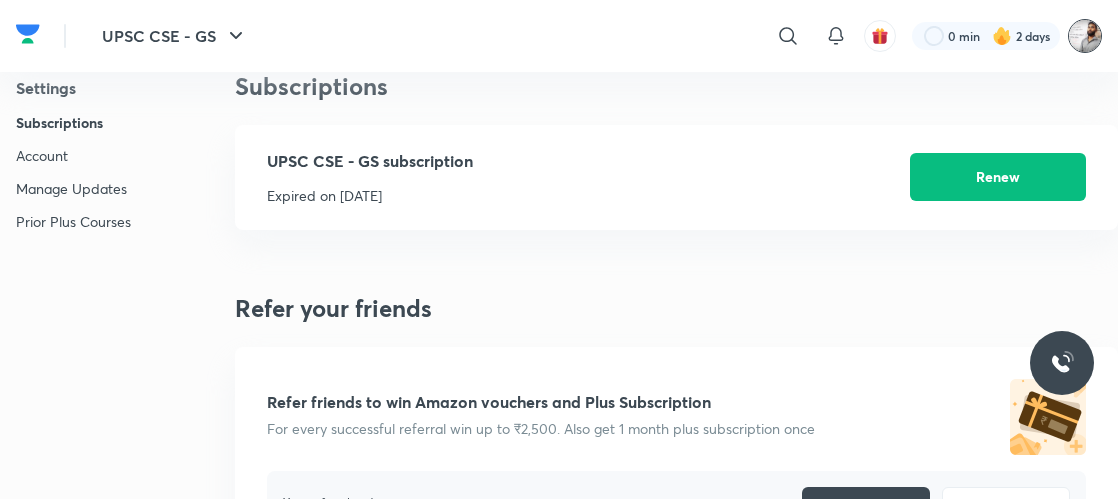 click at bounding box center (1085, 36) 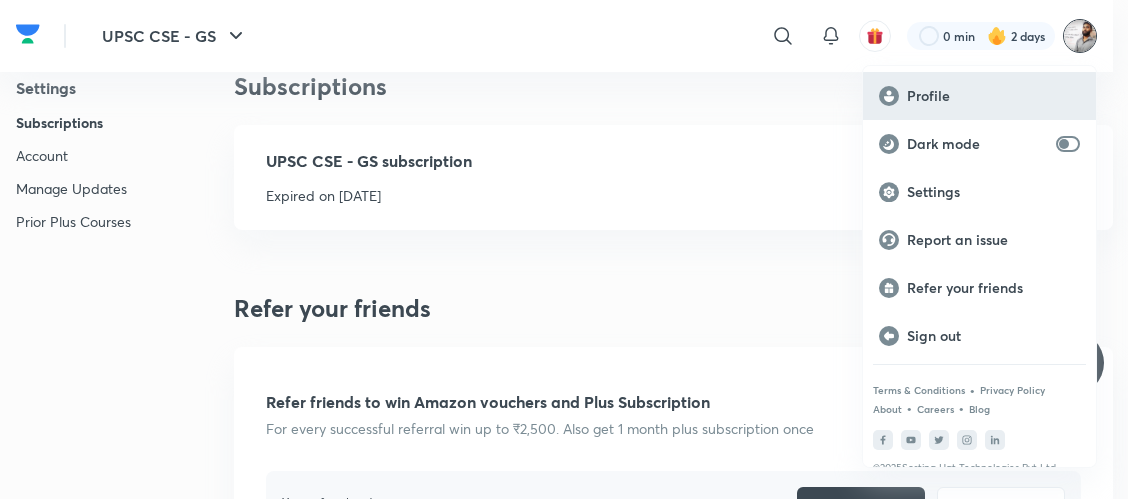 click on "Profile" at bounding box center [979, 96] 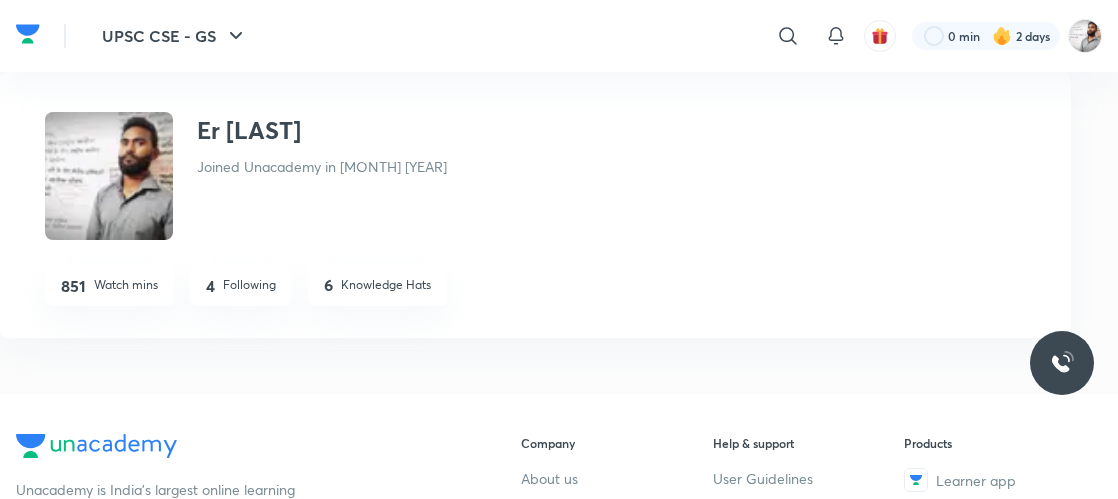 click on "Following" at bounding box center [249, 285] 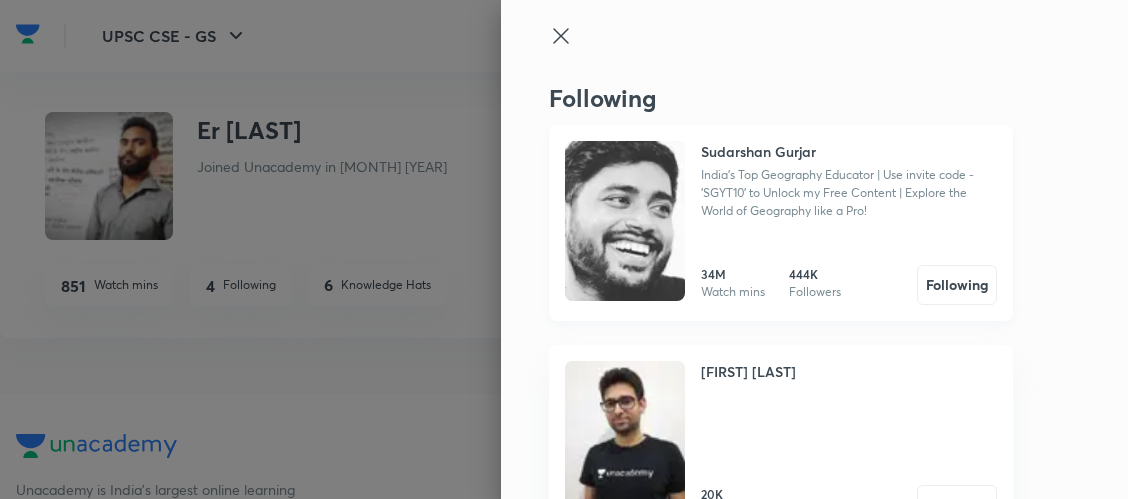 click at bounding box center [625, 221] 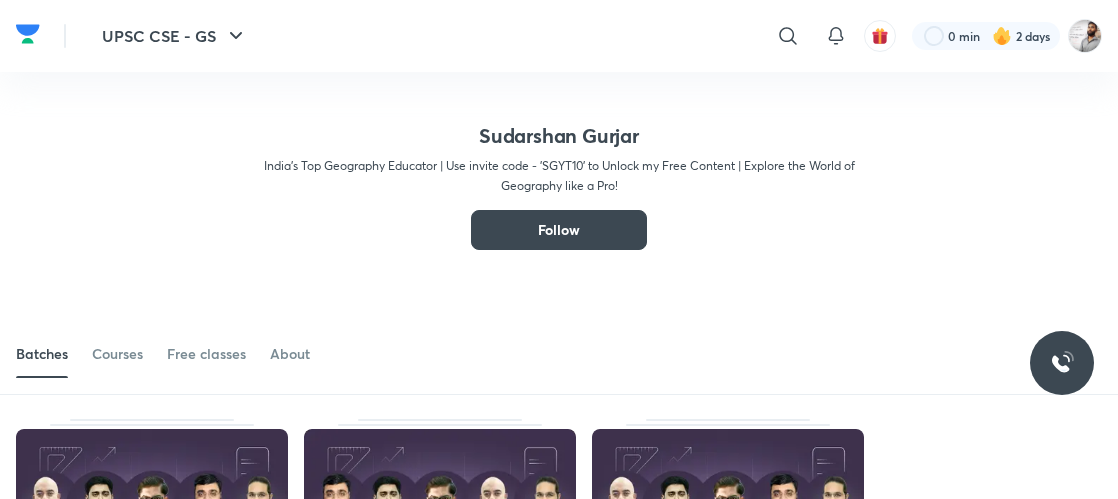 scroll, scrollTop: 110, scrollLeft: 0, axis: vertical 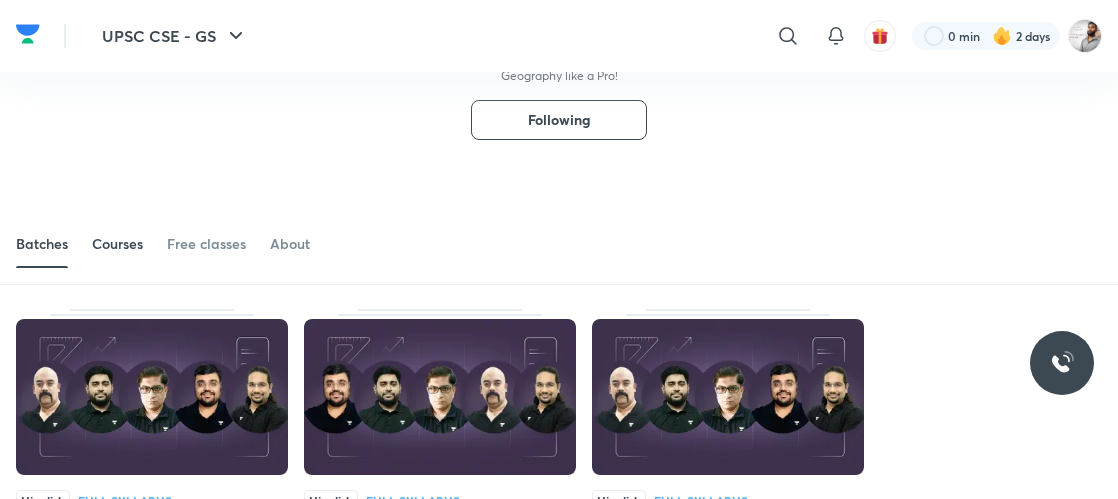 click on "Courses" at bounding box center [117, 244] 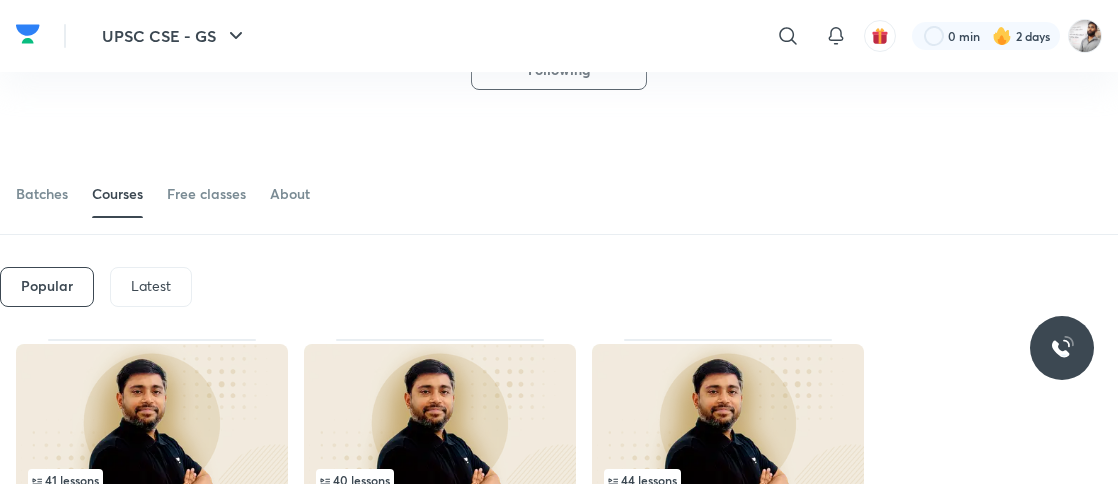 click on "Popular Latest" at bounding box center [568, 287] 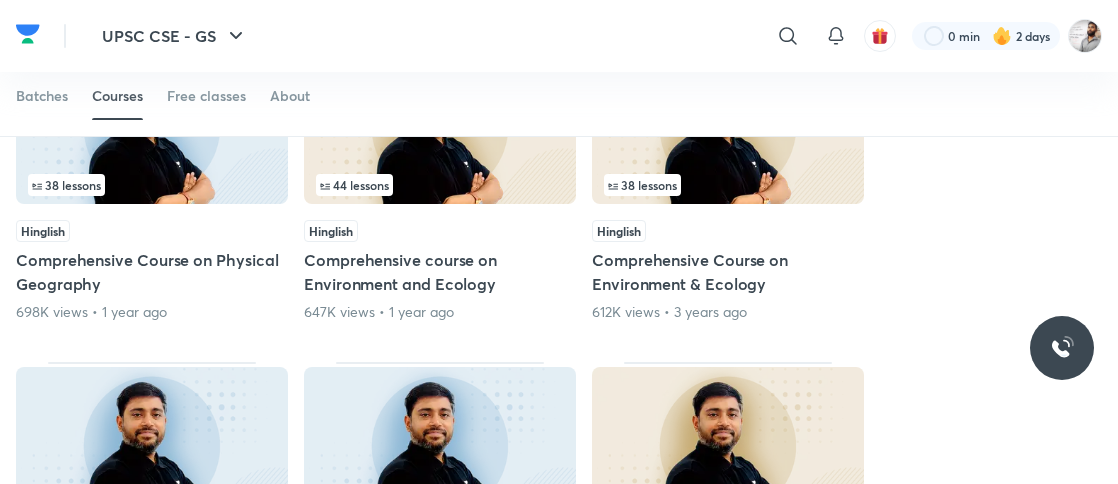 scroll, scrollTop: 680, scrollLeft: 0, axis: vertical 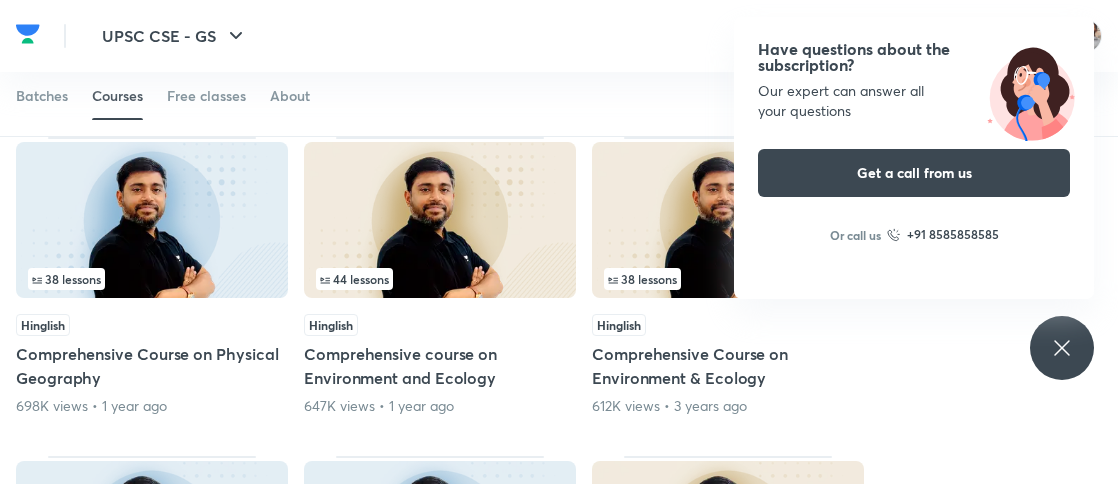 click 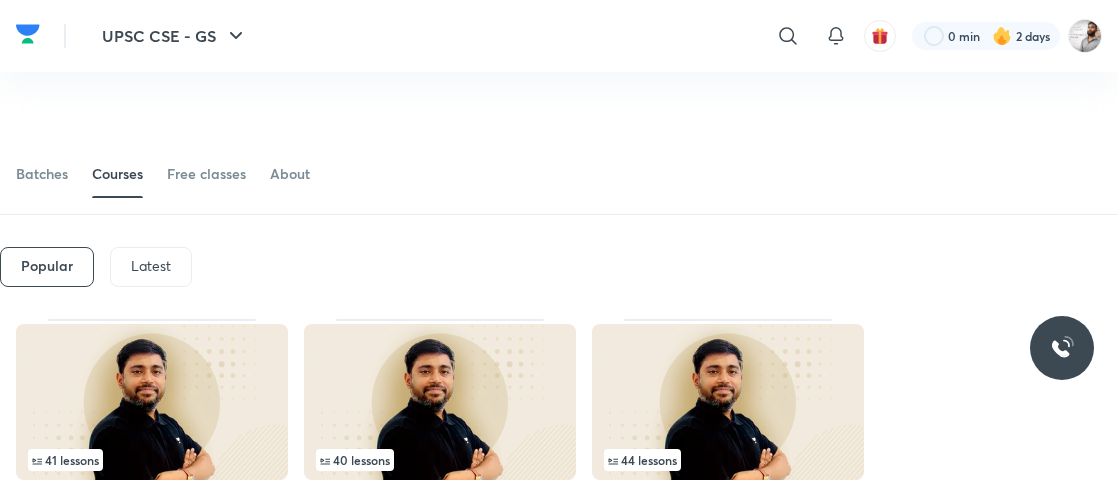 scroll, scrollTop: 160, scrollLeft: 0, axis: vertical 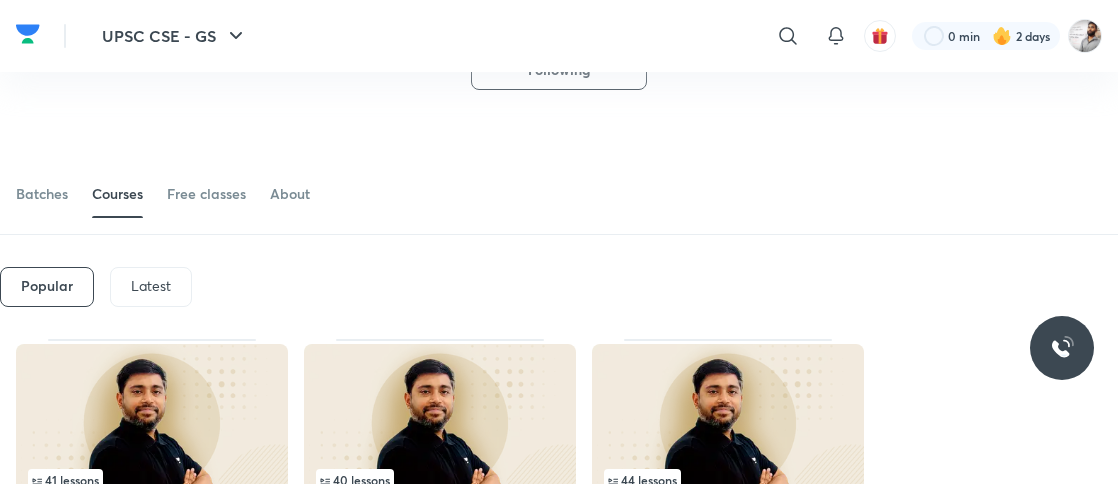 click on "Latest" at bounding box center (151, 287) 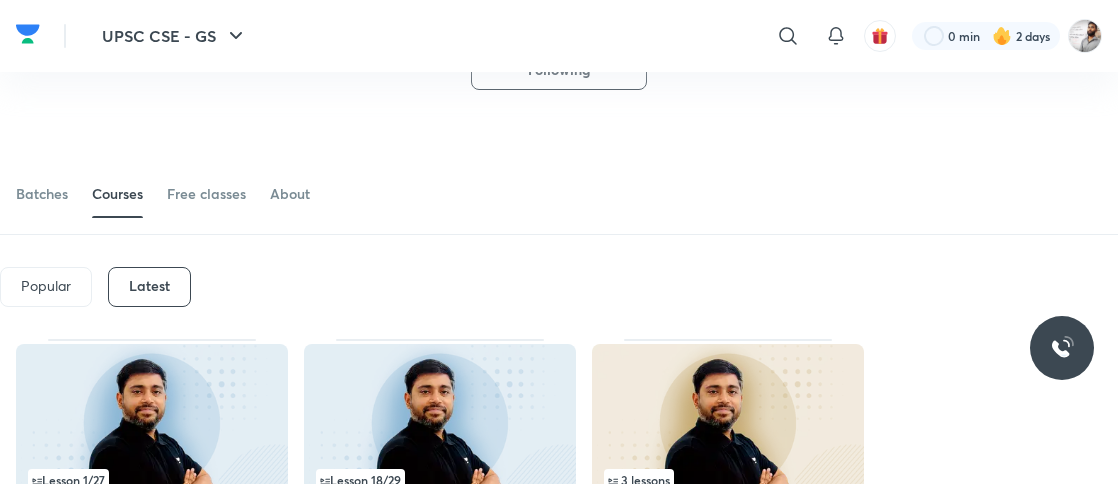click on "Batches Courses Free classes About" at bounding box center (559, 194) 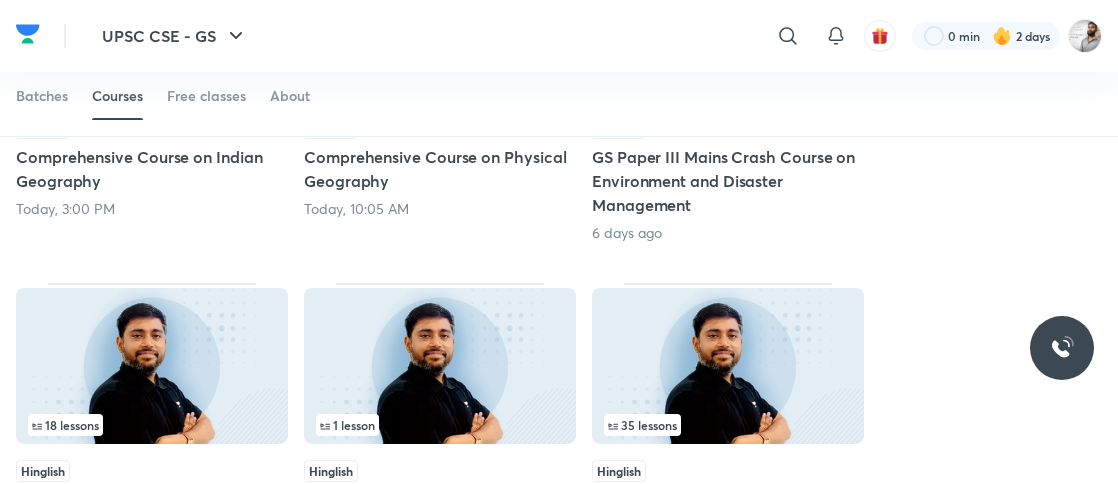 scroll, scrollTop: 560, scrollLeft: 0, axis: vertical 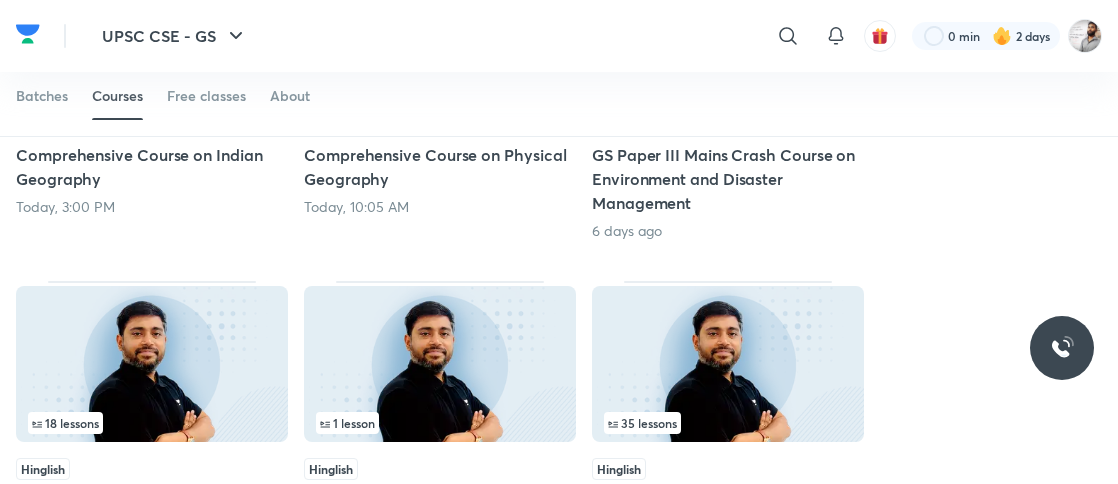 click on "35   lessons" at bounding box center (642, 423) 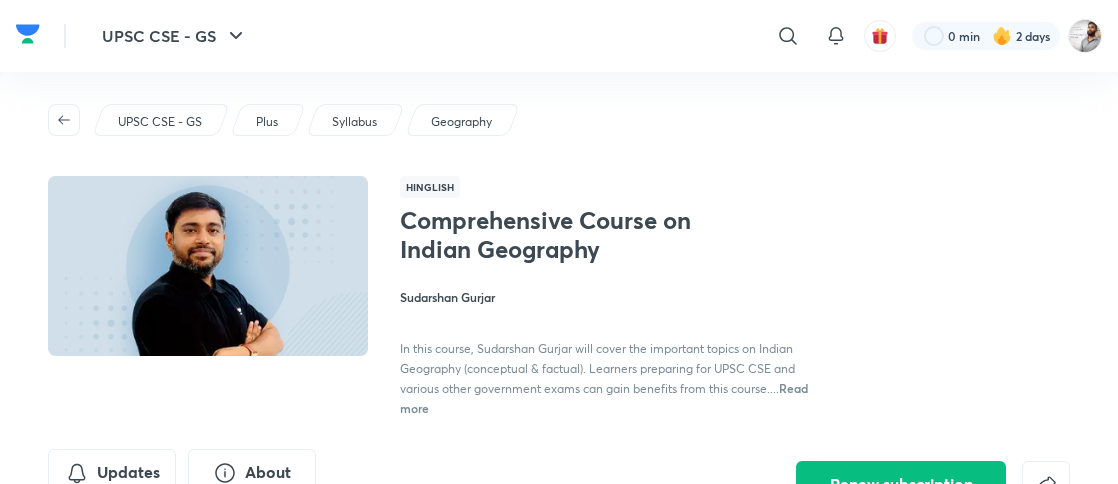click on "Comprehensive Course on Indian Geography [FIRST] [LAST] In this course, [FIRST] [LAST] will cover the important topics on Indian Geography (conceptual & factual). Learners preparing for UPSC CSE and various other government exams can gain benefits from this course.... Read more" at bounding box center [615, 311] 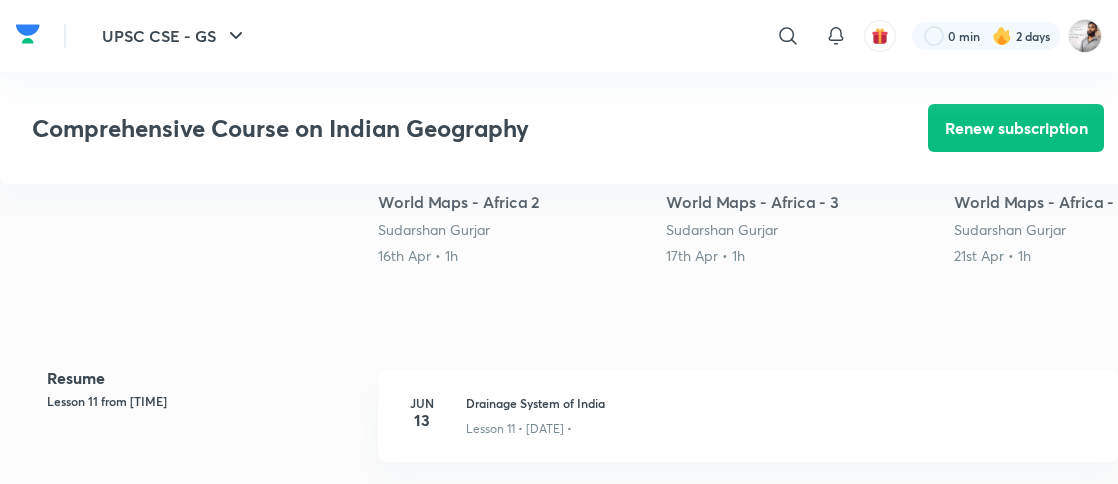 scroll, scrollTop: 840, scrollLeft: 0, axis: vertical 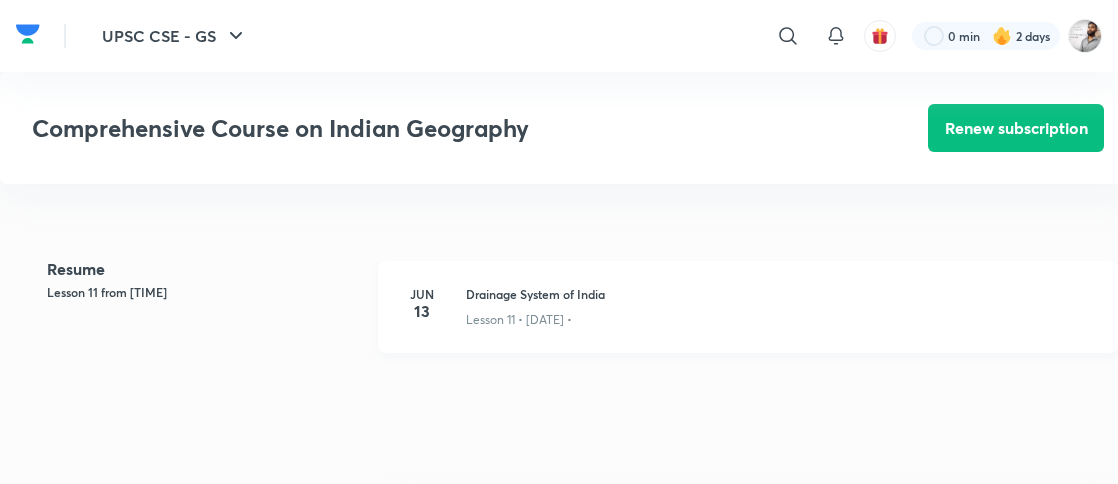 click on "Lesson 11   •   [DATE]   •" at bounding box center (780, 316) 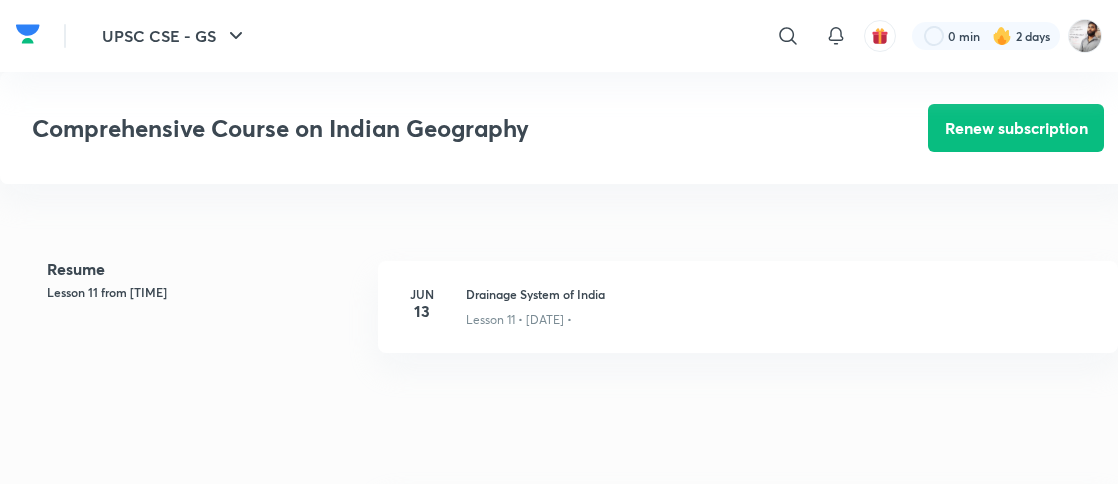 click on "Lesson 11 from [TIME]" at bounding box center [204, 292] 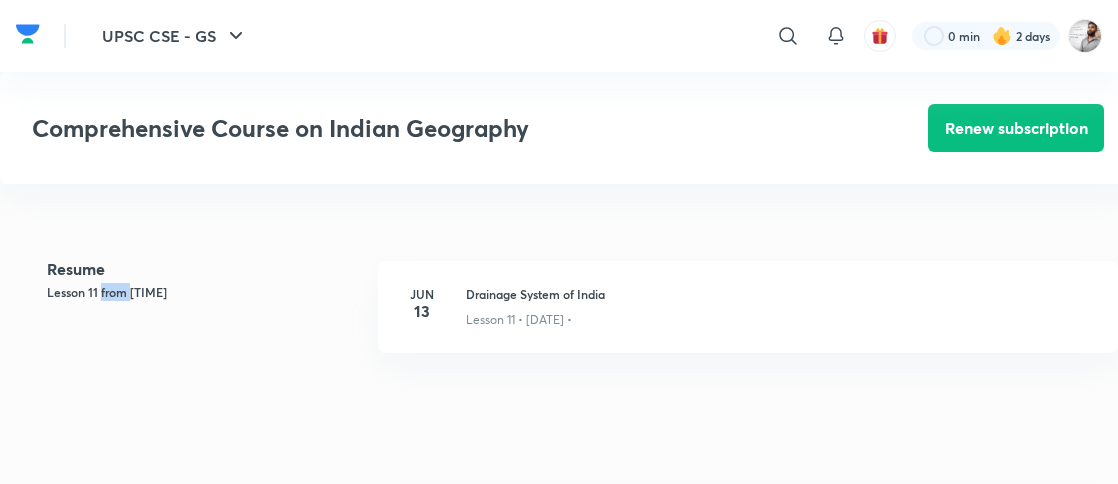 click on "Lesson 11 from [TIME]" at bounding box center (204, 292) 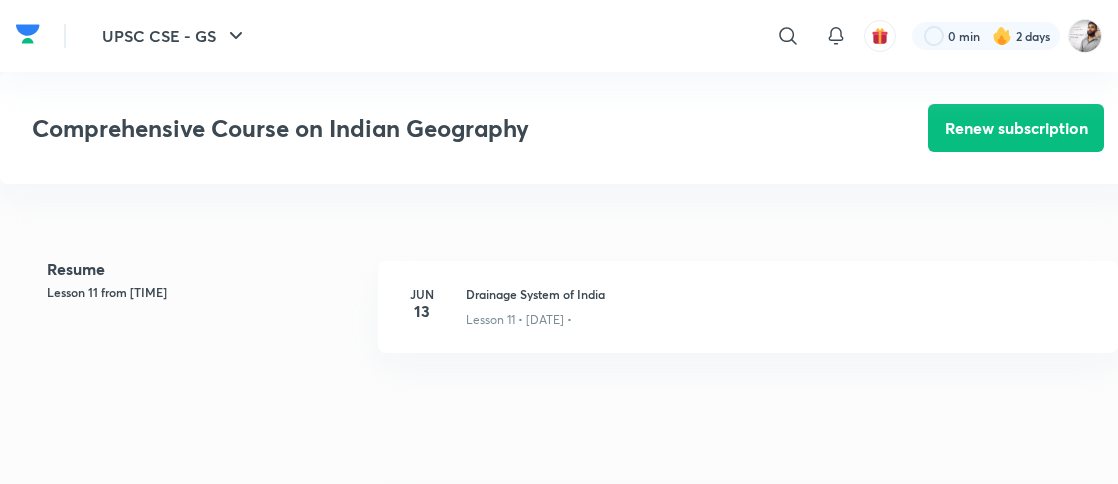 click on "Resume" at bounding box center [204, 269] 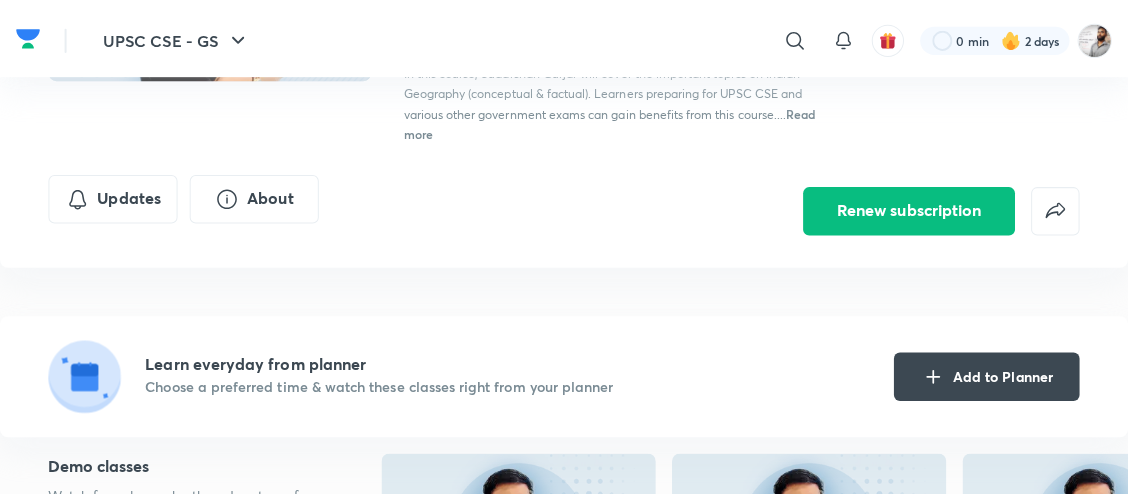 scroll, scrollTop: 240, scrollLeft: 0, axis: vertical 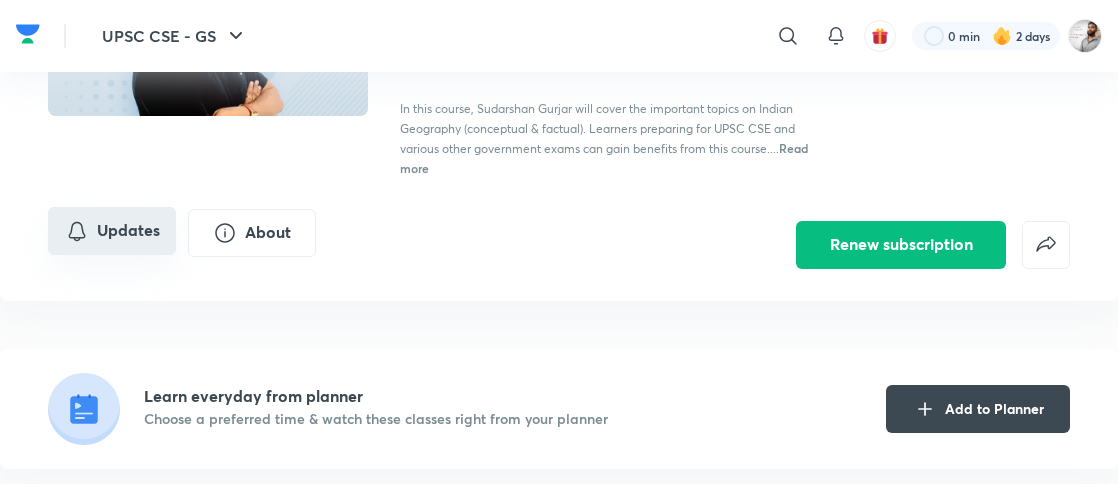 click on "Updates" at bounding box center (112, 231) 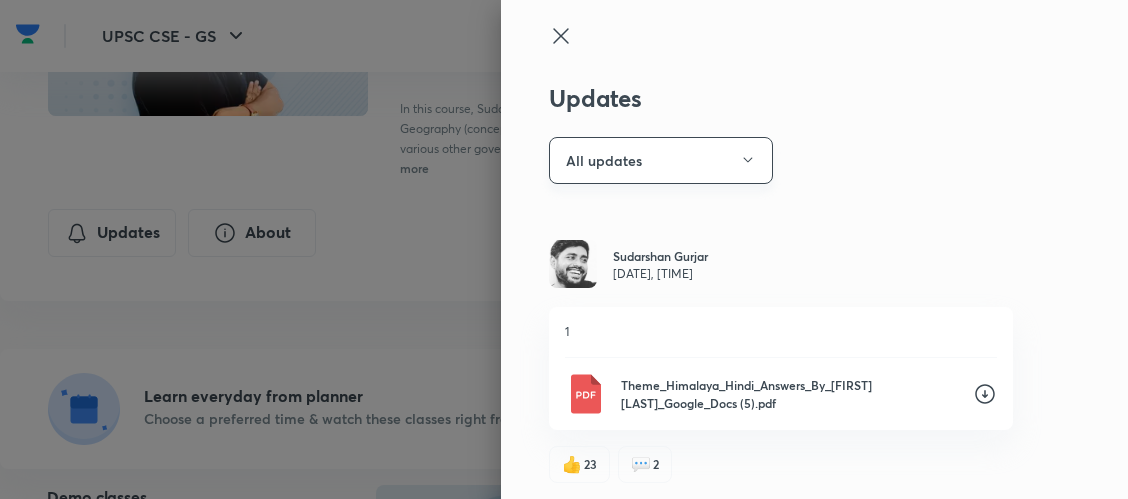 click 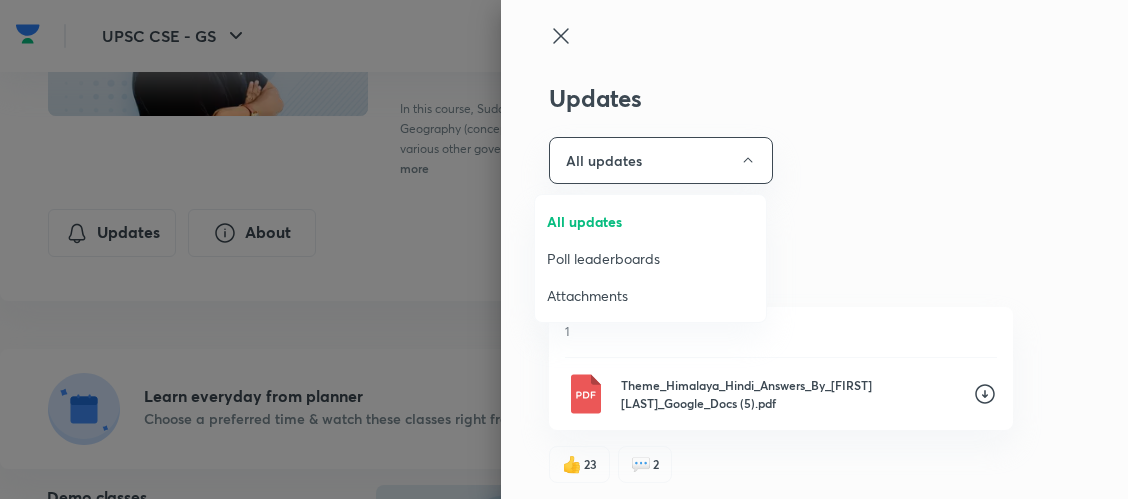 click on "Attachments" at bounding box center [650, 295] 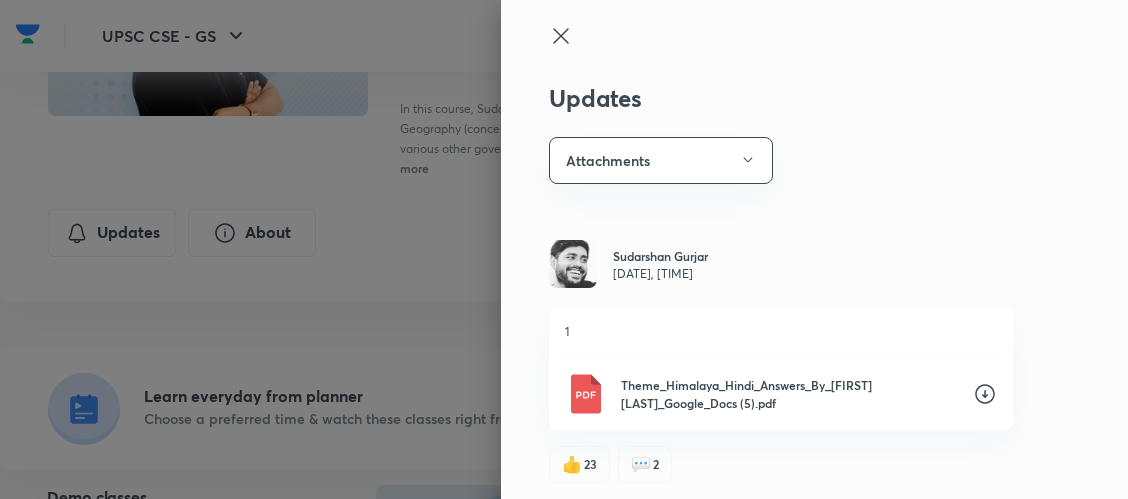 click on "Updates Attachments [FIRST] [LAST] [DATE], [TIME] 1 Theme_Himalaya_Hindi_Answers_By_[FIRST] [LAST]_Google_Docs (5).pdf 👍 23 💬 2 [FIRST] [LAST] [DATE], [TIME] 1 Theme_Himalaya_English_Answers_By_[FIRST] [LAST]_Google_Docs (6).pdf 👍 13 💬 2 [FIRST] [LAST] [DATE], [TIME] HINDI MainsanswerwritingHindiclass4-GoogleDocs1.pdf 👍 16 💬 4 [FIRST] [LAST] [DATE], [TIME] ENGLISH Industry Final (2).pdf 👍 10 💬 5 [FIRST] [LAST] [DATE], [TIME] Physiographic Features Hindi सम्पूर्ण भारतीय भूगोल  | “भारत की भू-आकृतिक विशेषताएँ.pdf 👍 9 💬 3 [FIRST] [LAST] [DATE], [TIME] Physiographic Features English PHYSIOGRAPHIC FEATURES (3).pdf 👍 18 💬 3 [FIRST] [LAST] [DATE], [TIME] Physiographic Features - Hindi सम्पूर्ण भारतीय भूगोल  | “भारत की भू-आकृतिक विशेषताएँ” - Google Docs.pdf 👍 6 💬 Comment" at bounding box center [814, 249] 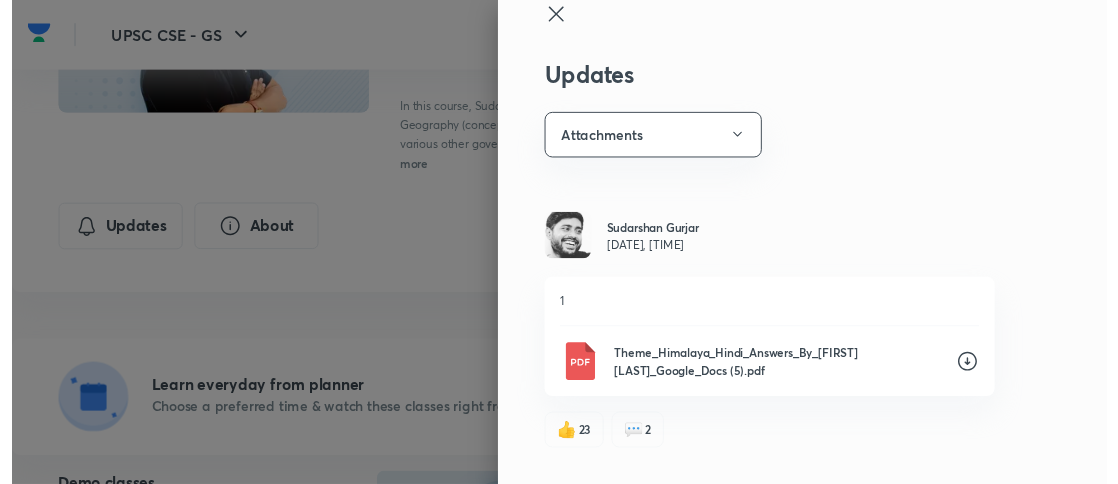 scroll, scrollTop: 0, scrollLeft: 0, axis: both 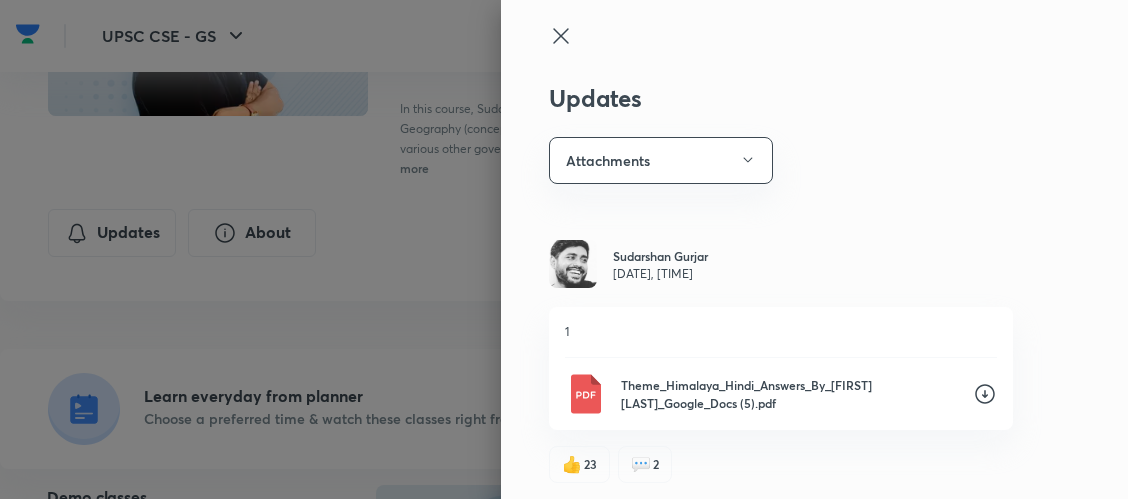 click at bounding box center (564, 249) 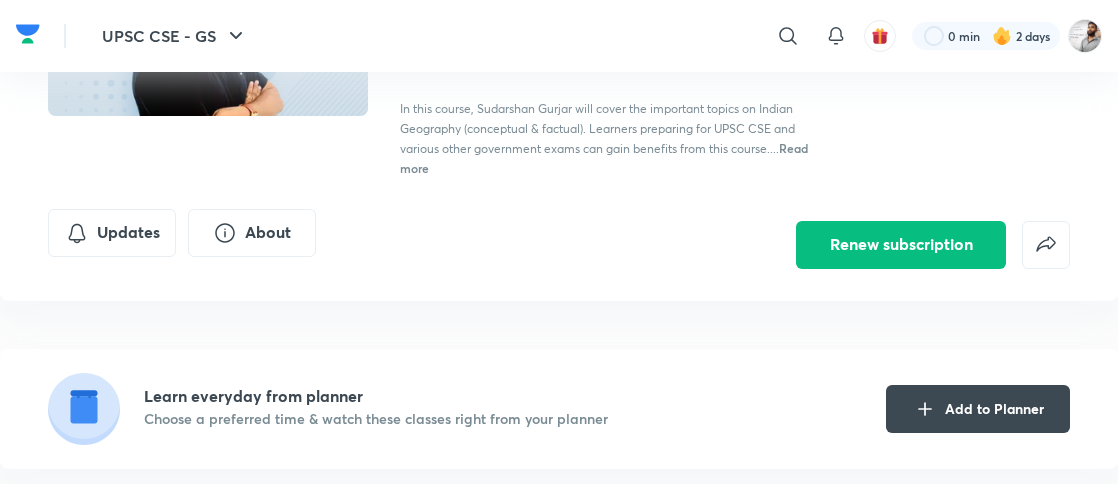 click on "UPSC CSE - GS Plus Syllabus Geography Hinglish Comprehensive Course on Indian Geography [FIRST] [LAST] In this course, [FIRST] [LAST] will cover the important topics on Indian Geography (conceptual & factual). Learners preparing for UPSC CSE and various other government exams can gain benefits from this course.... Read more Updates About Renew subscription" at bounding box center [559, 66] 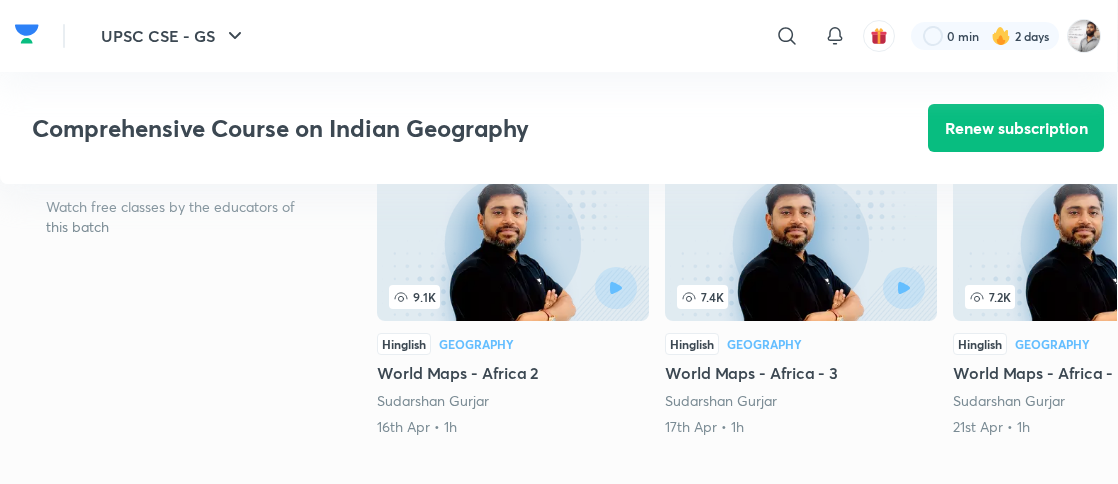 scroll, scrollTop: 560, scrollLeft: 0, axis: vertical 